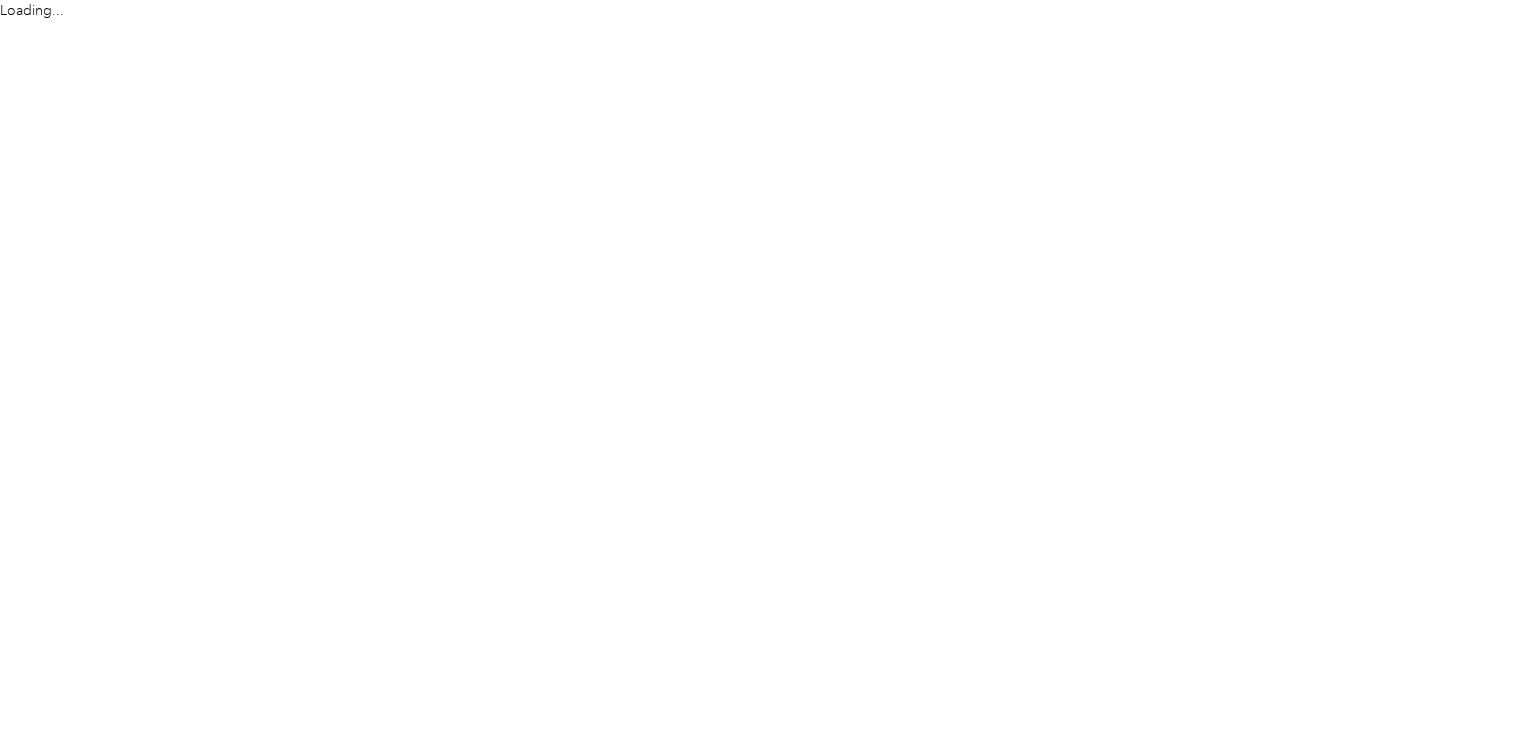 scroll, scrollTop: 0, scrollLeft: 0, axis: both 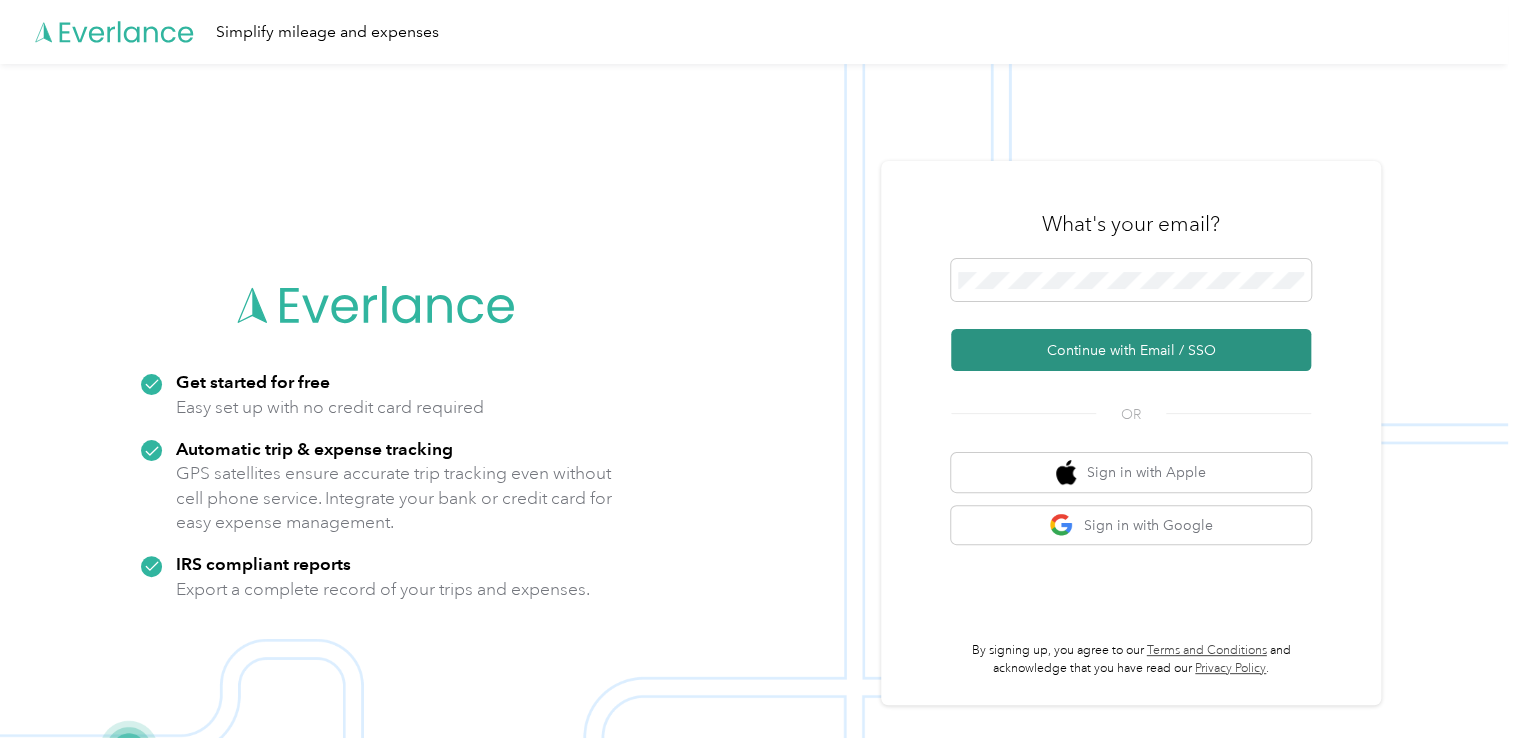 click on "Continue with Email / SSO" at bounding box center [1131, 350] 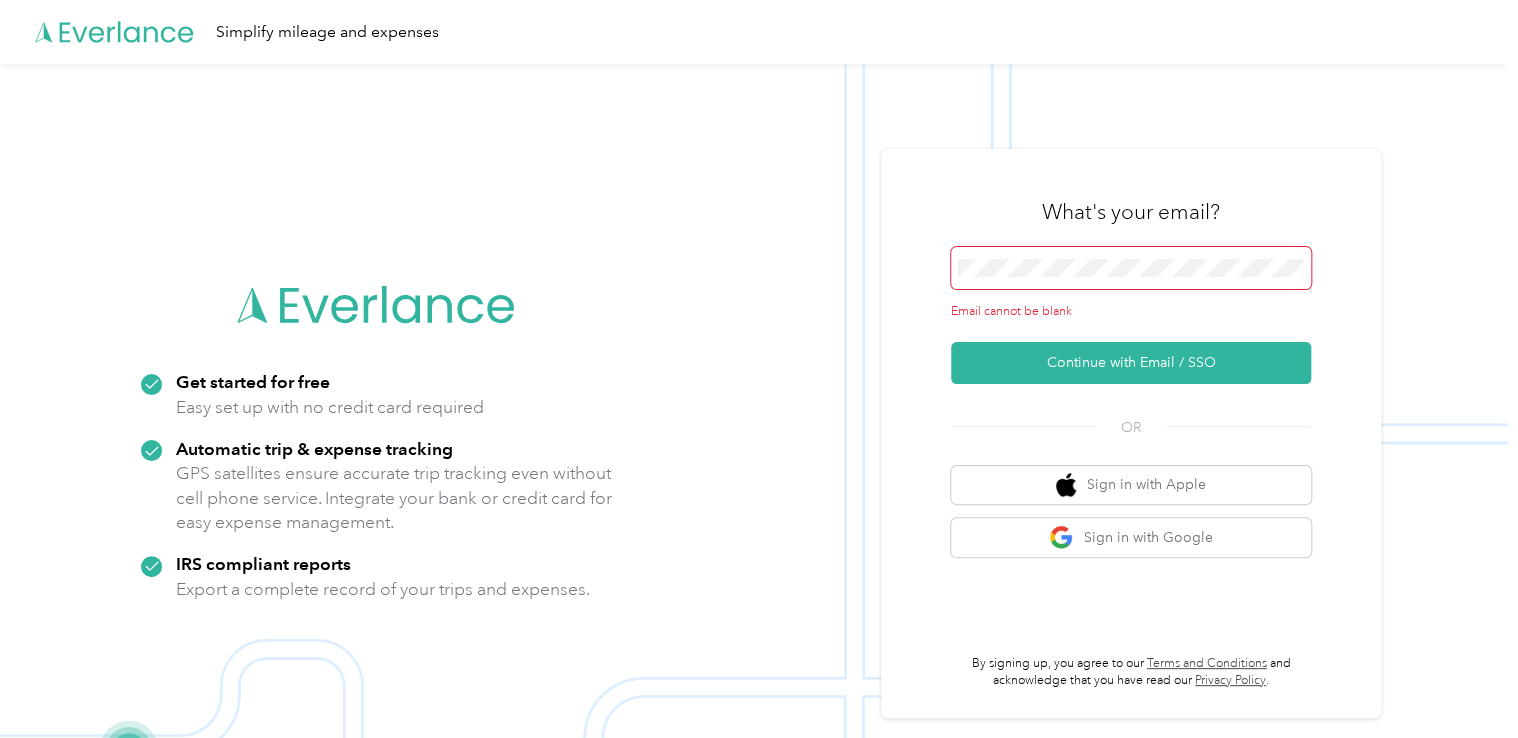 click at bounding box center (1131, 268) 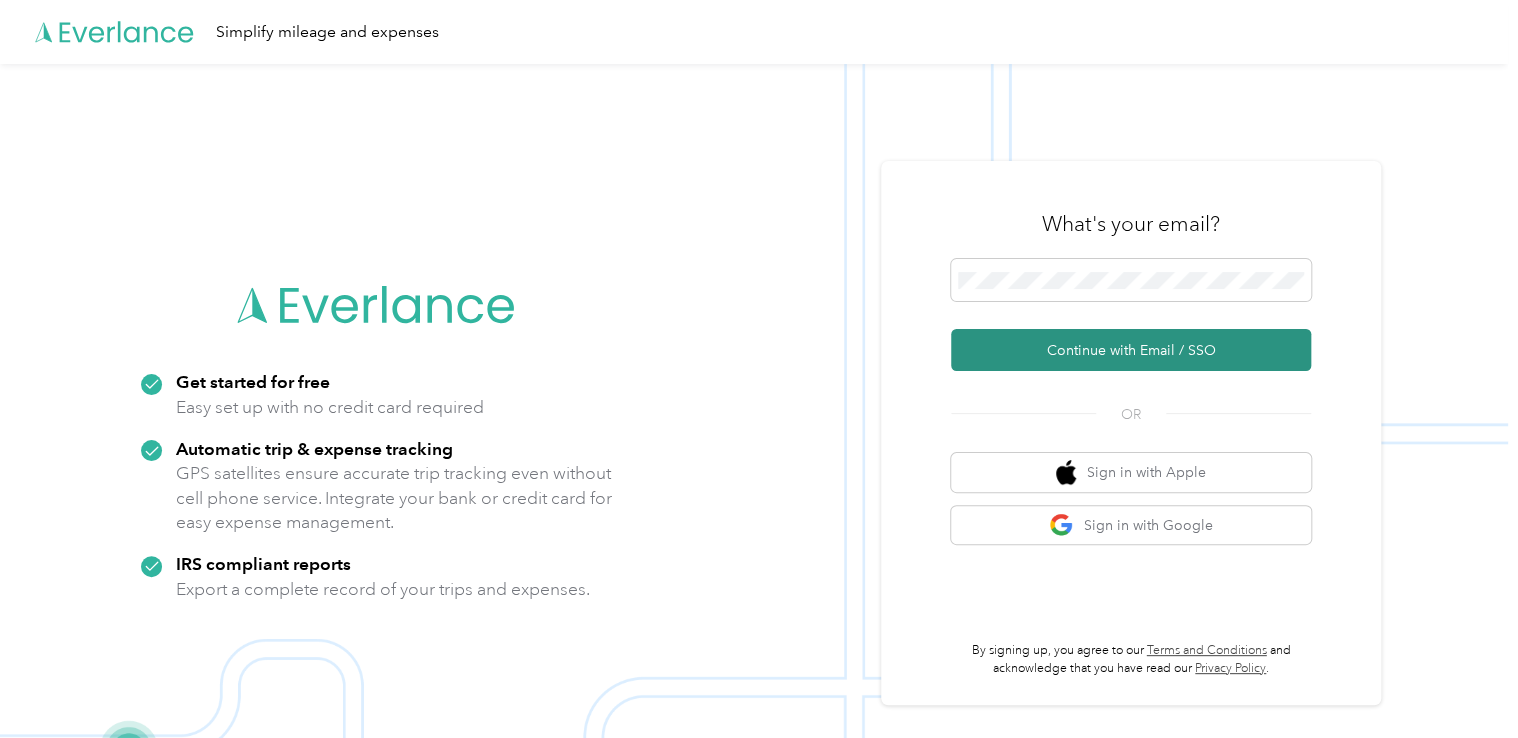 click on "Continue with Email / SSO" at bounding box center (1131, 350) 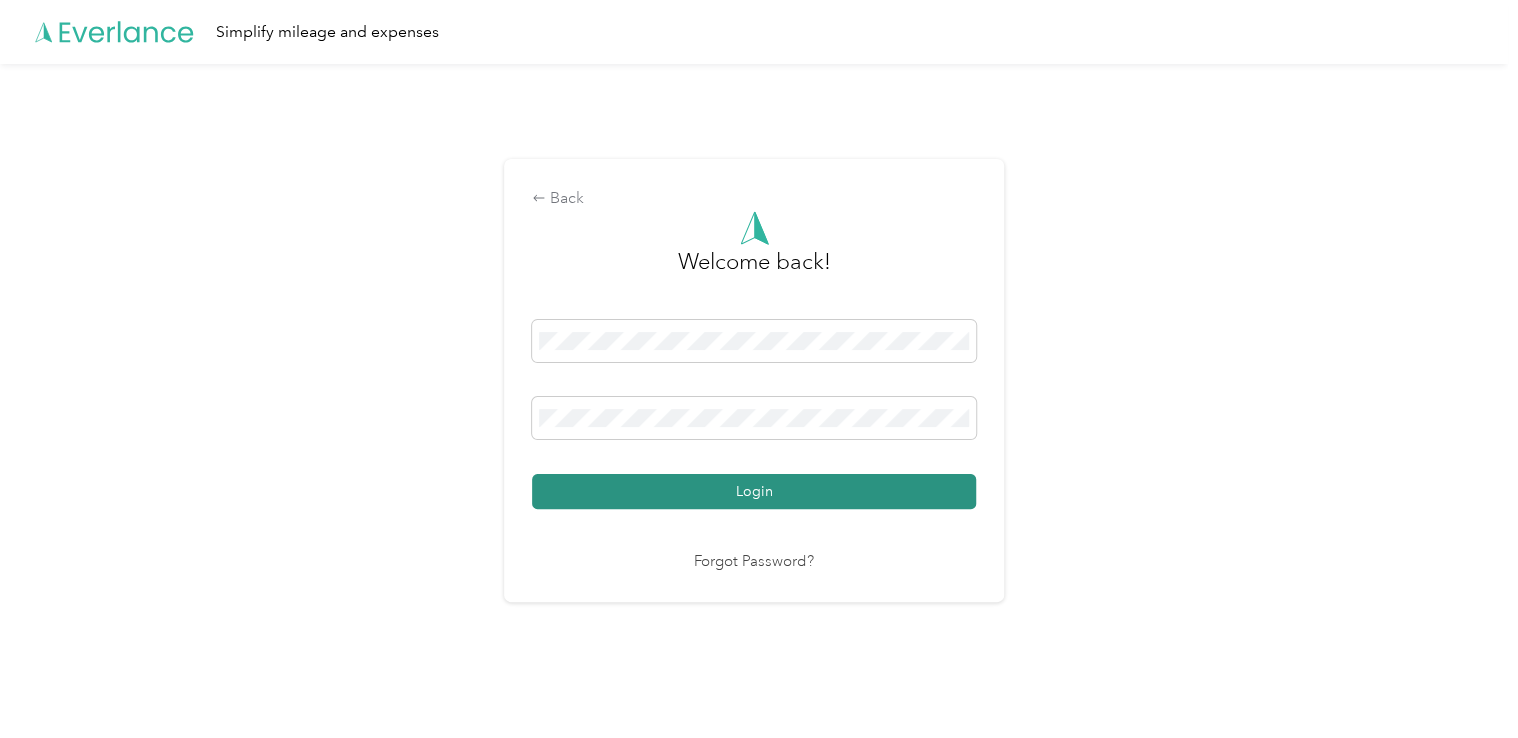 click on "Login" at bounding box center [754, 491] 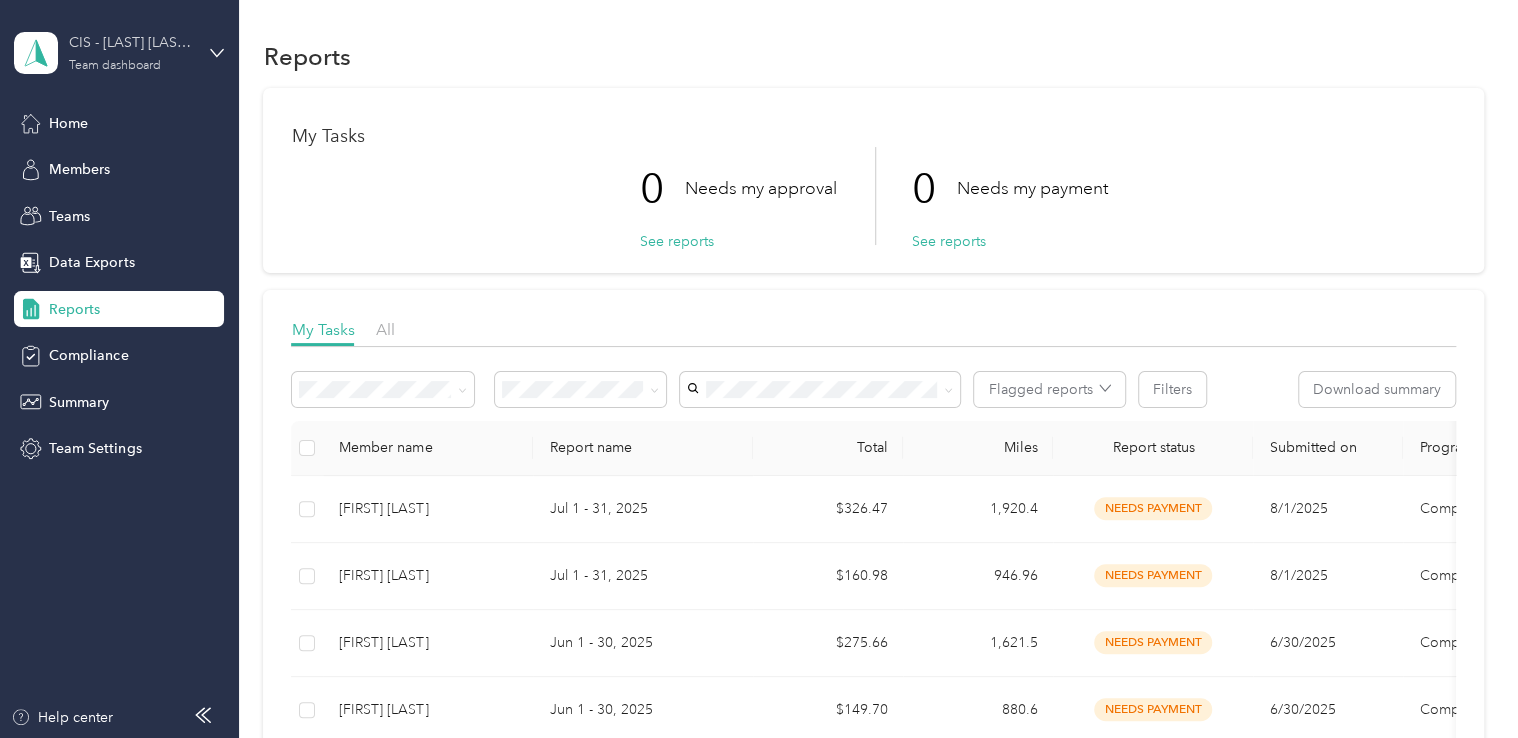 click on "Team dashboard" at bounding box center (115, 66) 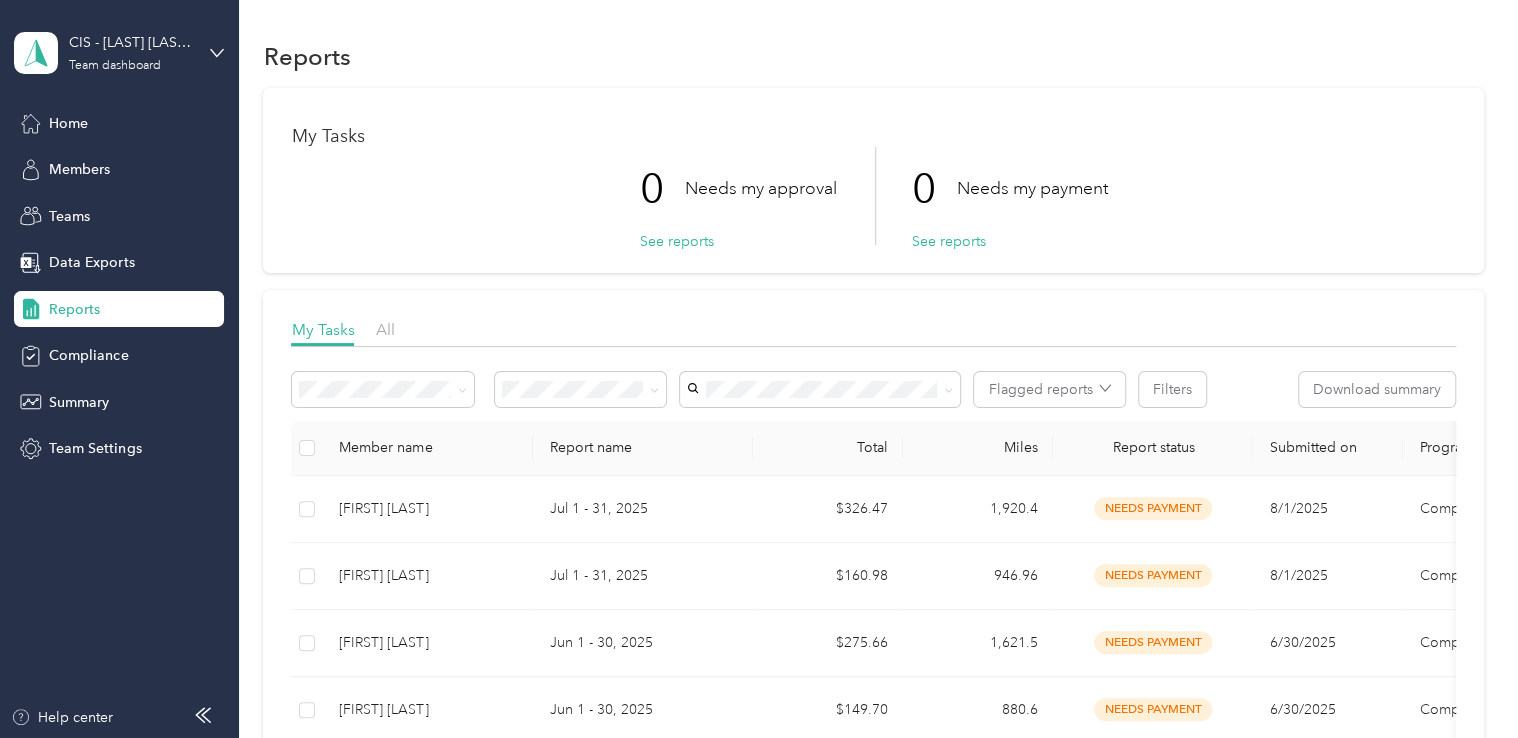 click on "Team dashboard" at bounding box center (167, 164) 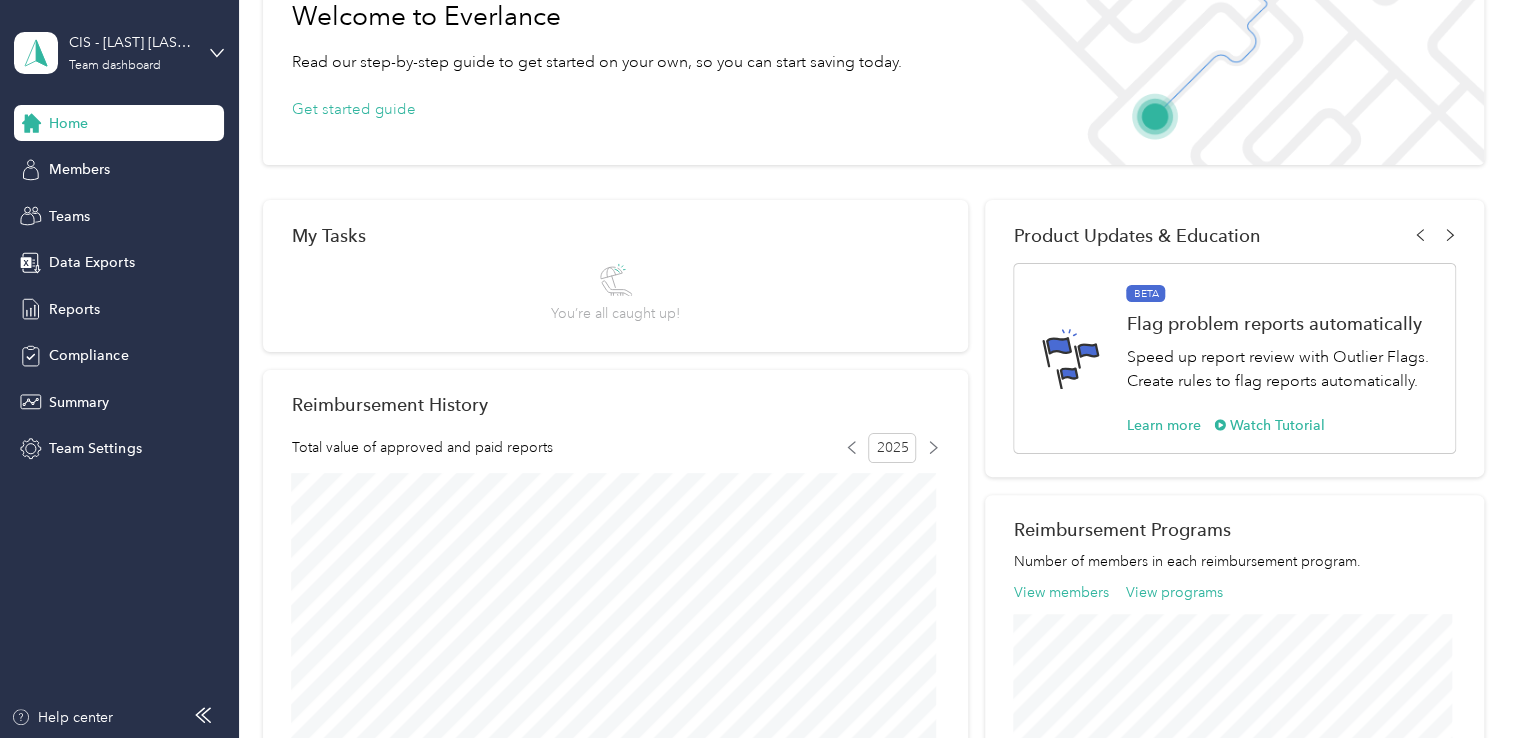 scroll, scrollTop: 0, scrollLeft: 0, axis: both 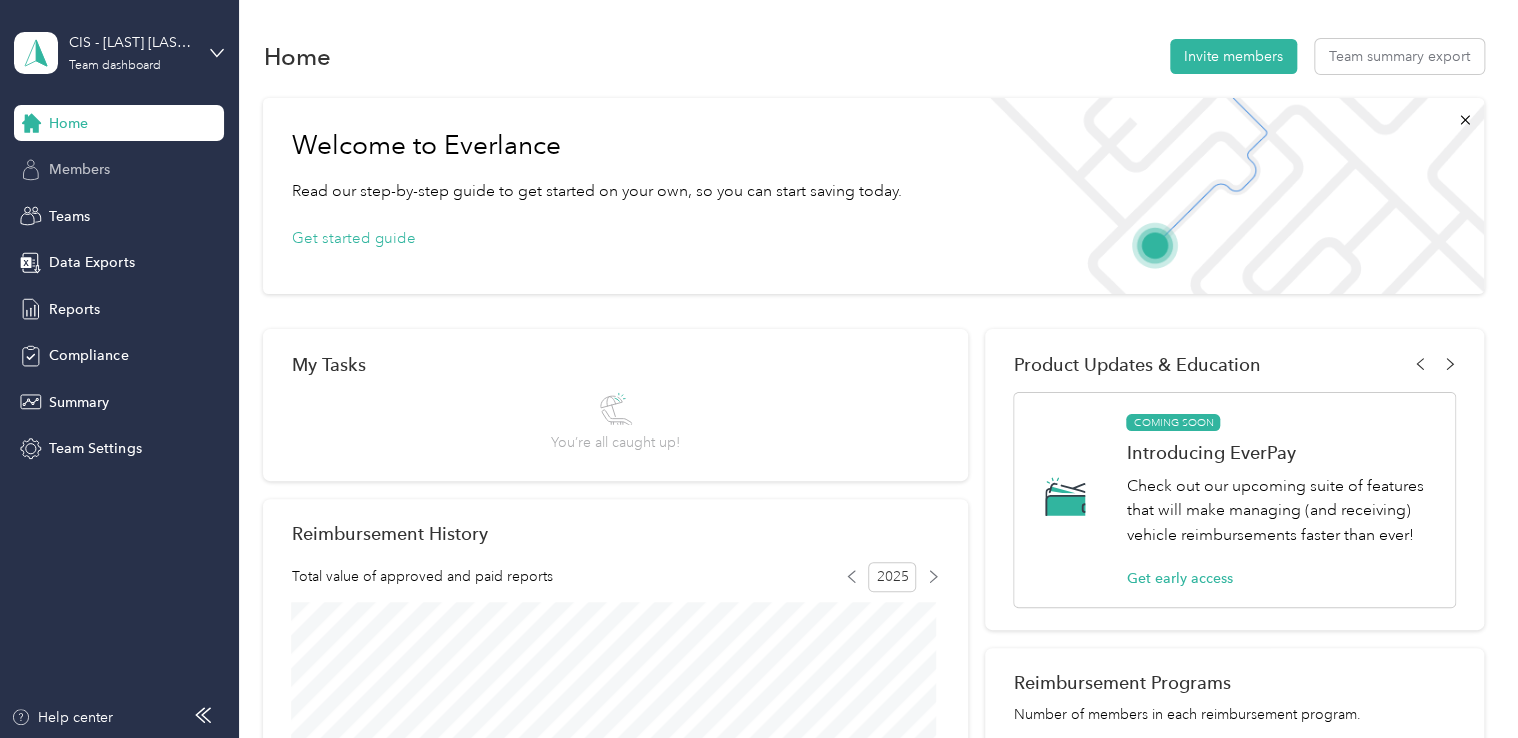 click on "Members" at bounding box center (79, 169) 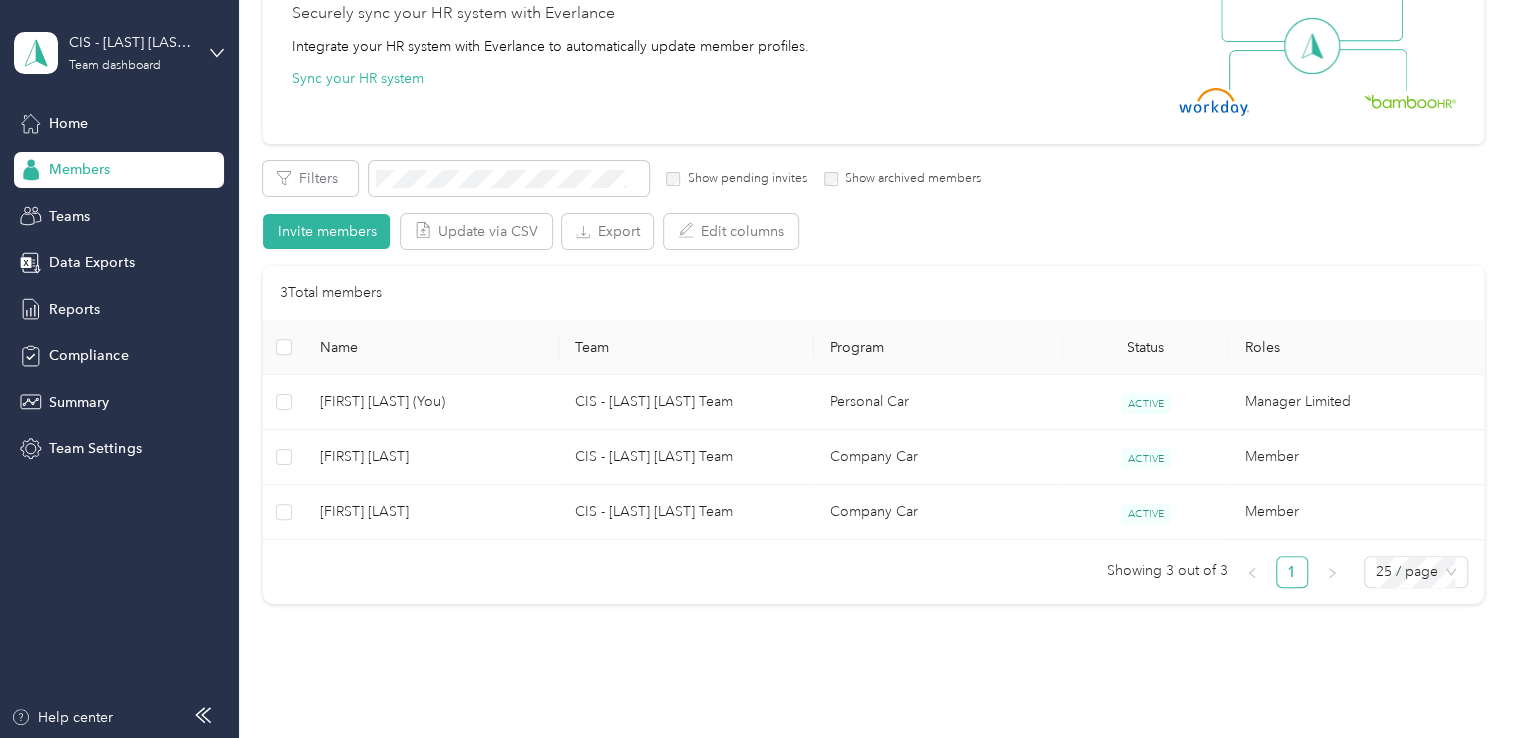 scroll, scrollTop: 214, scrollLeft: 0, axis: vertical 